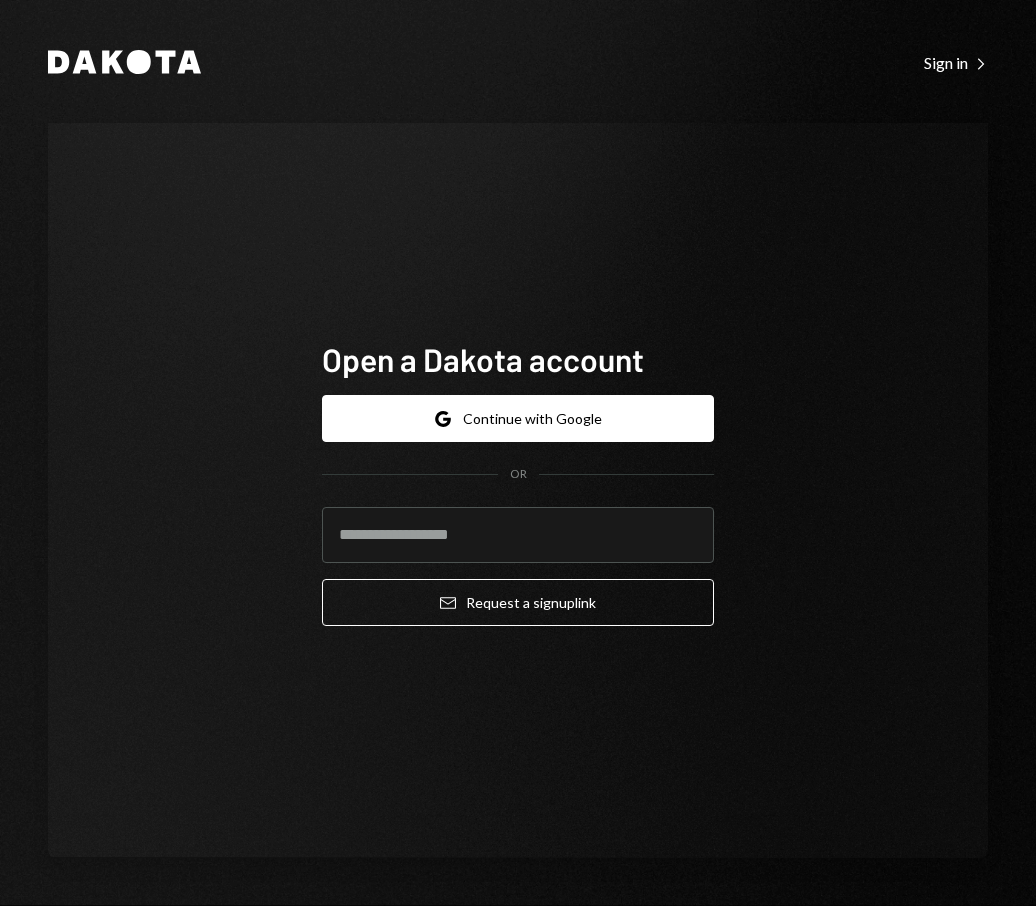scroll, scrollTop: 0, scrollLeft: 0, axis: both 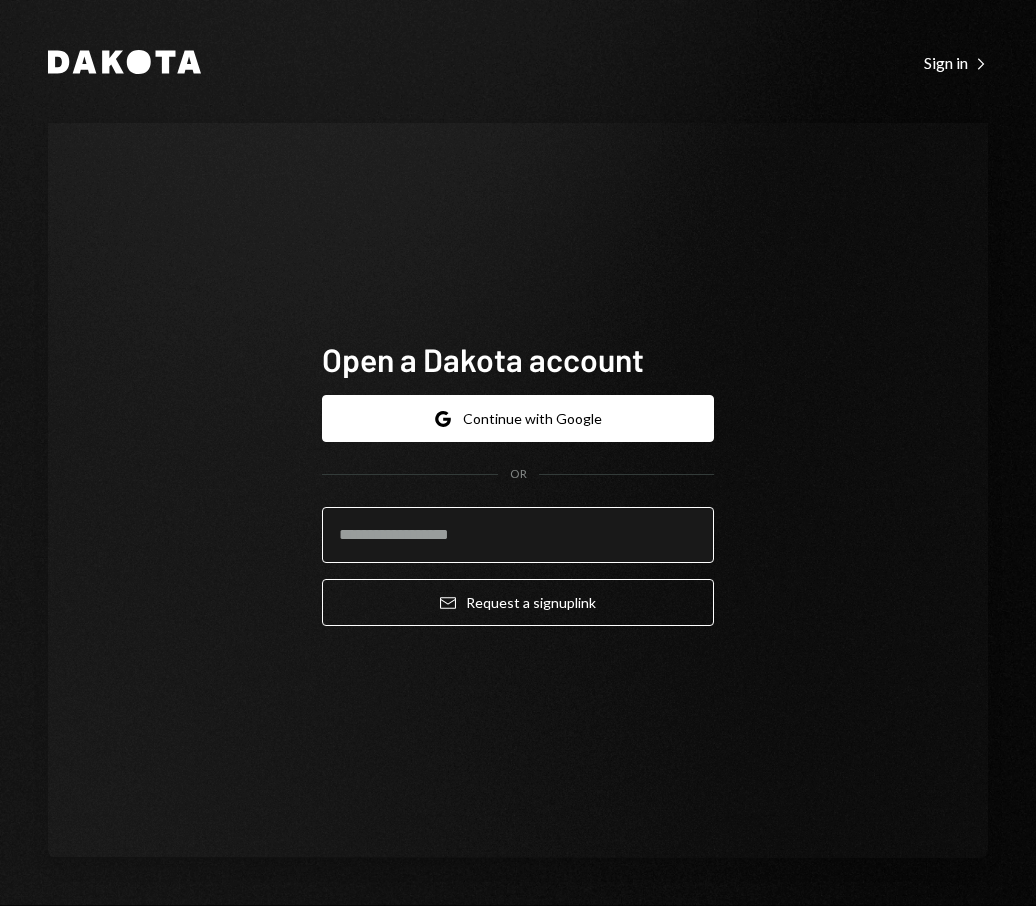 click at bounding box center [518, 535] 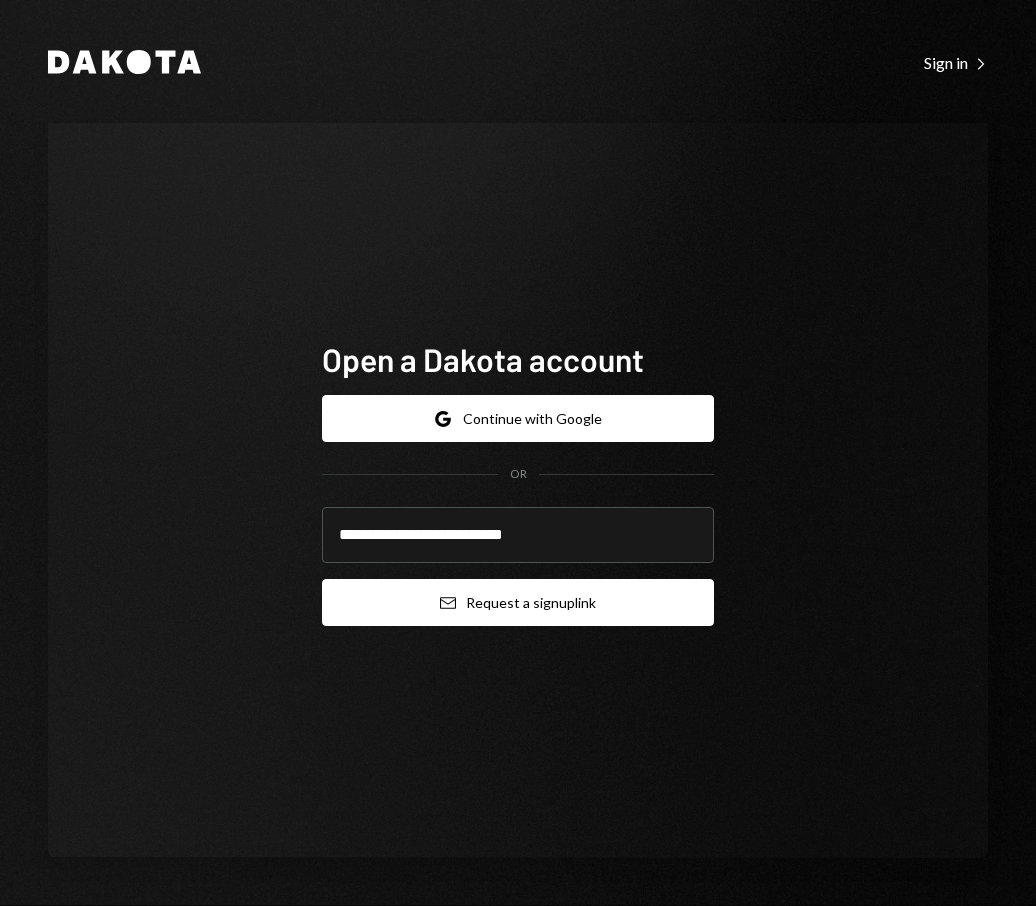 type on "**********" 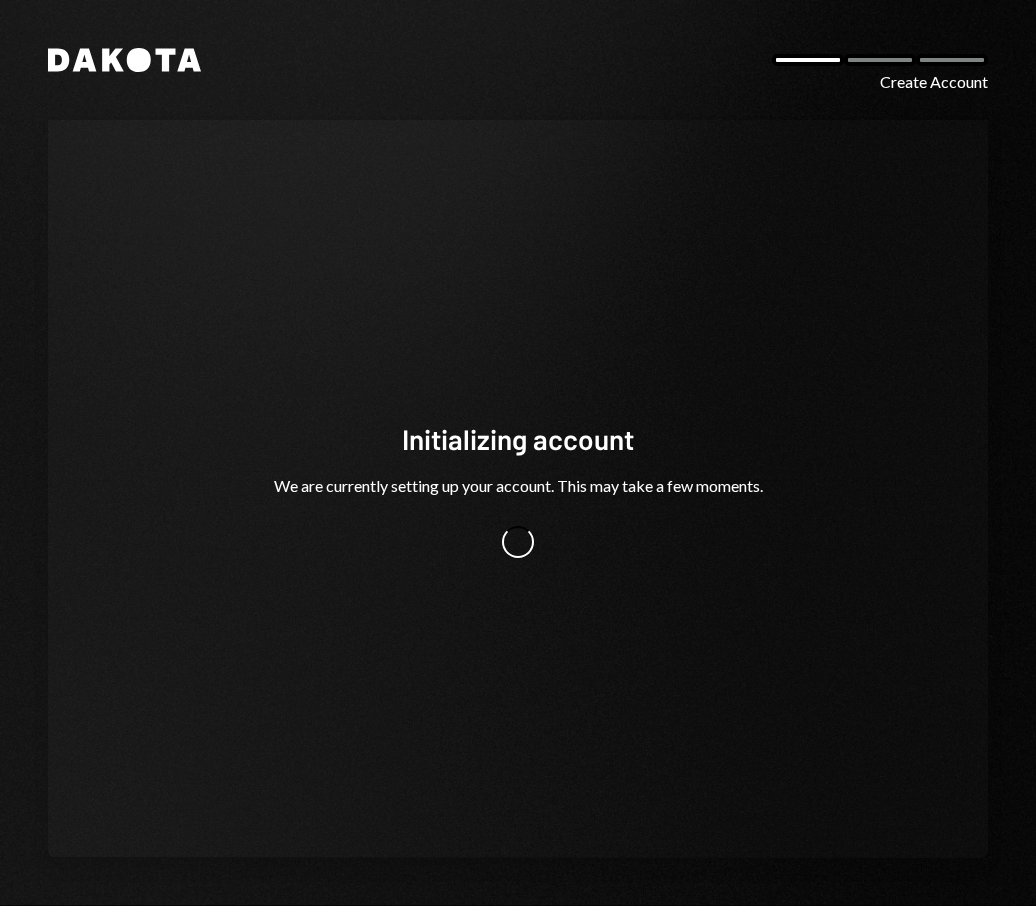 scroll, scrollTop: 0, scrollLeft: 0, axis: both 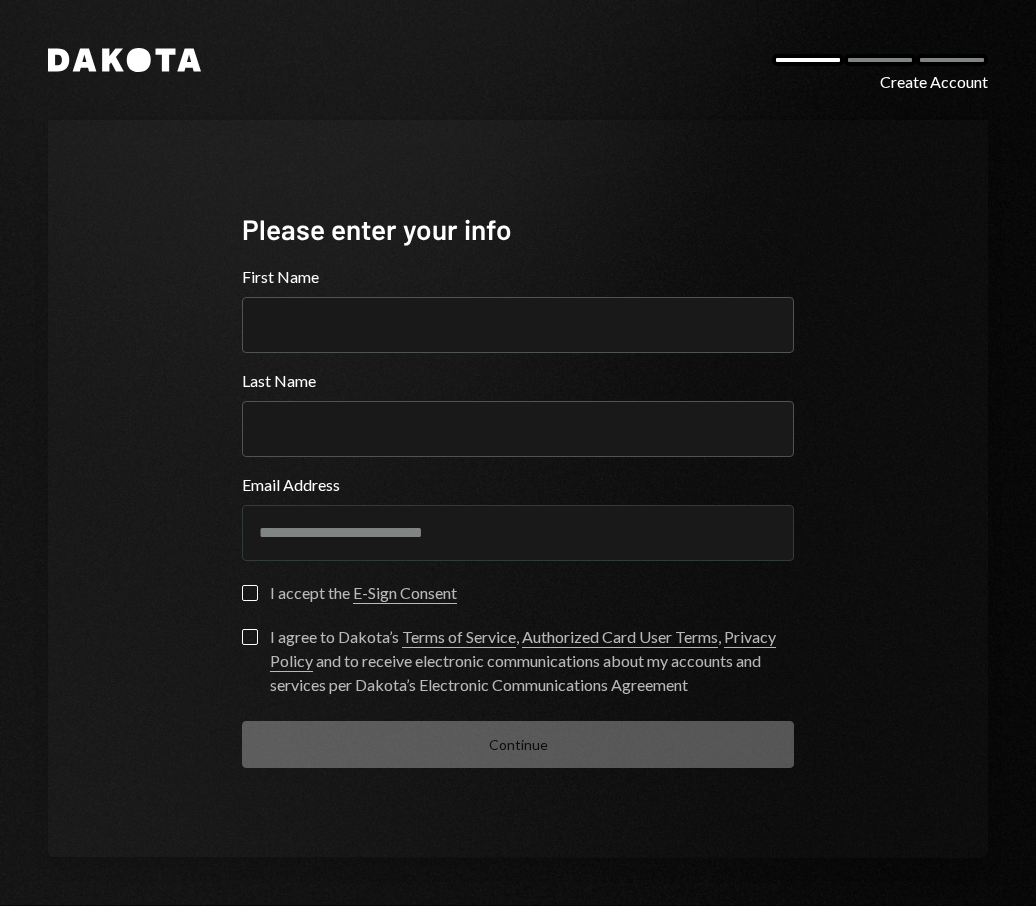 click on "First Name" at bounding box center (518, 309) 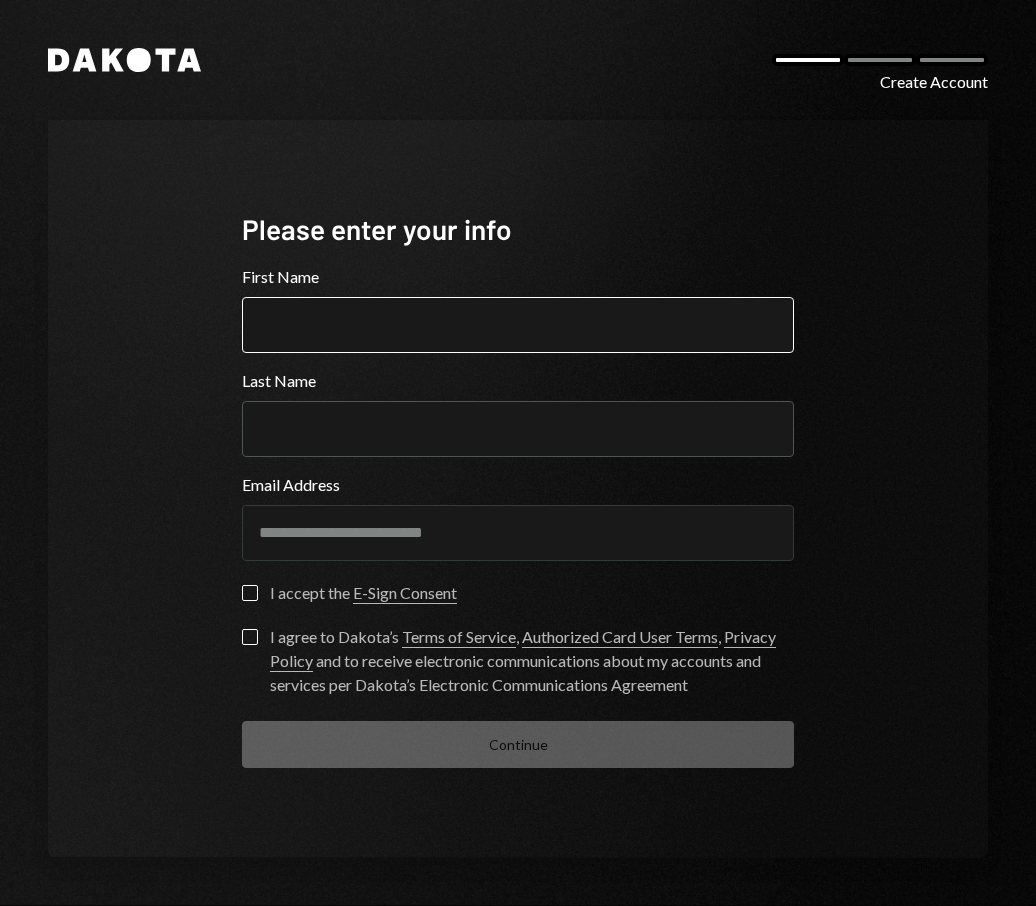 click on "First Name" at bounding box center (518, 325) 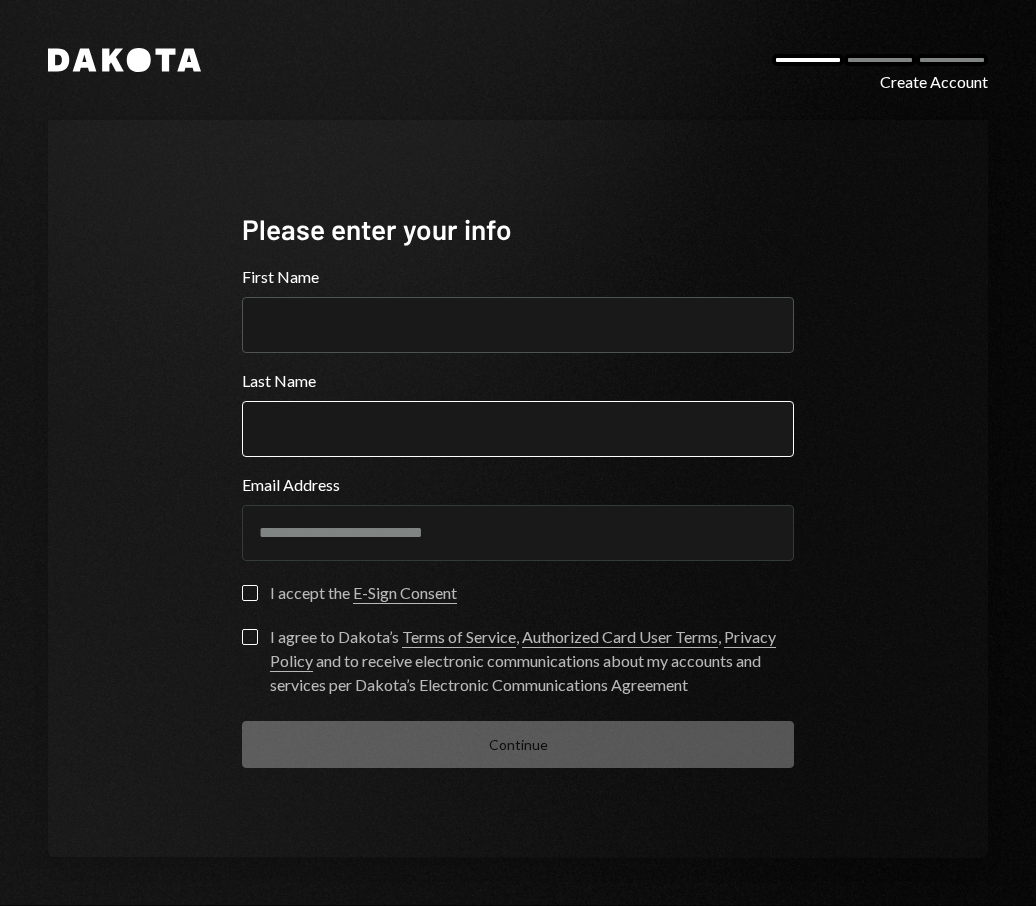 click on "Last Name" at bounding box center (518, 429) 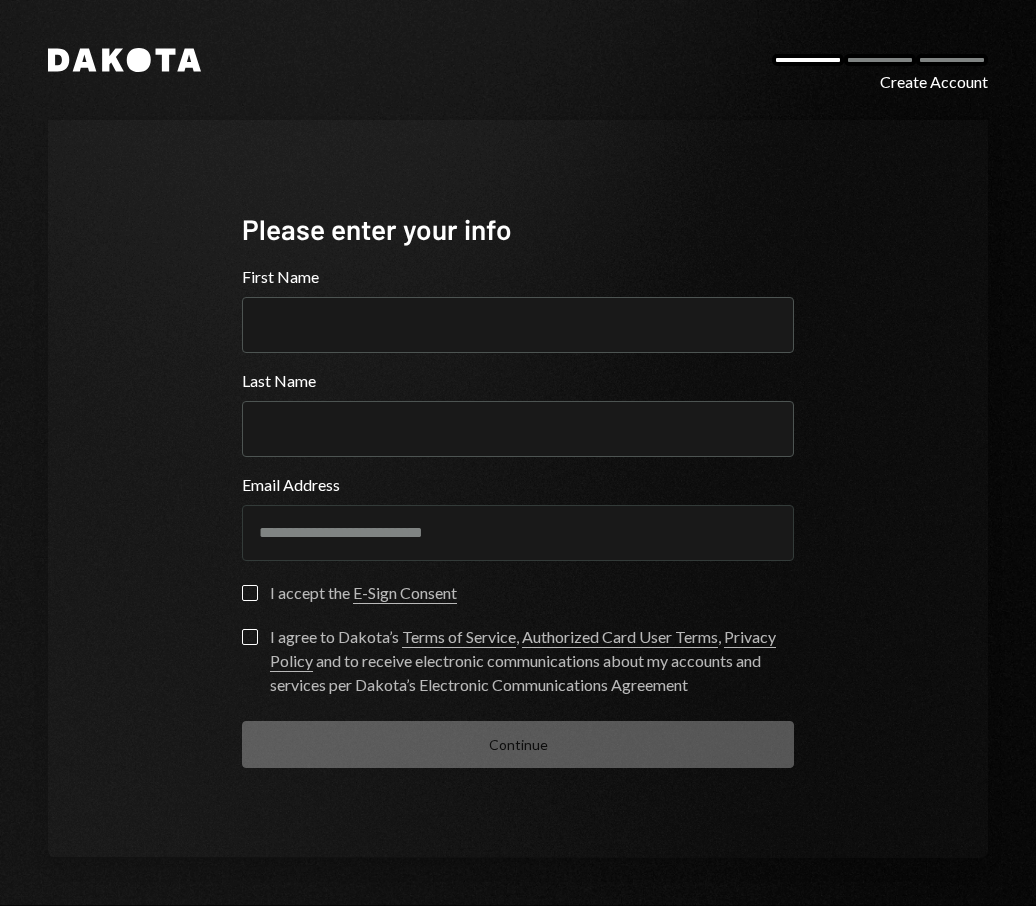 click on "**********" at bounding box center [518, 489] 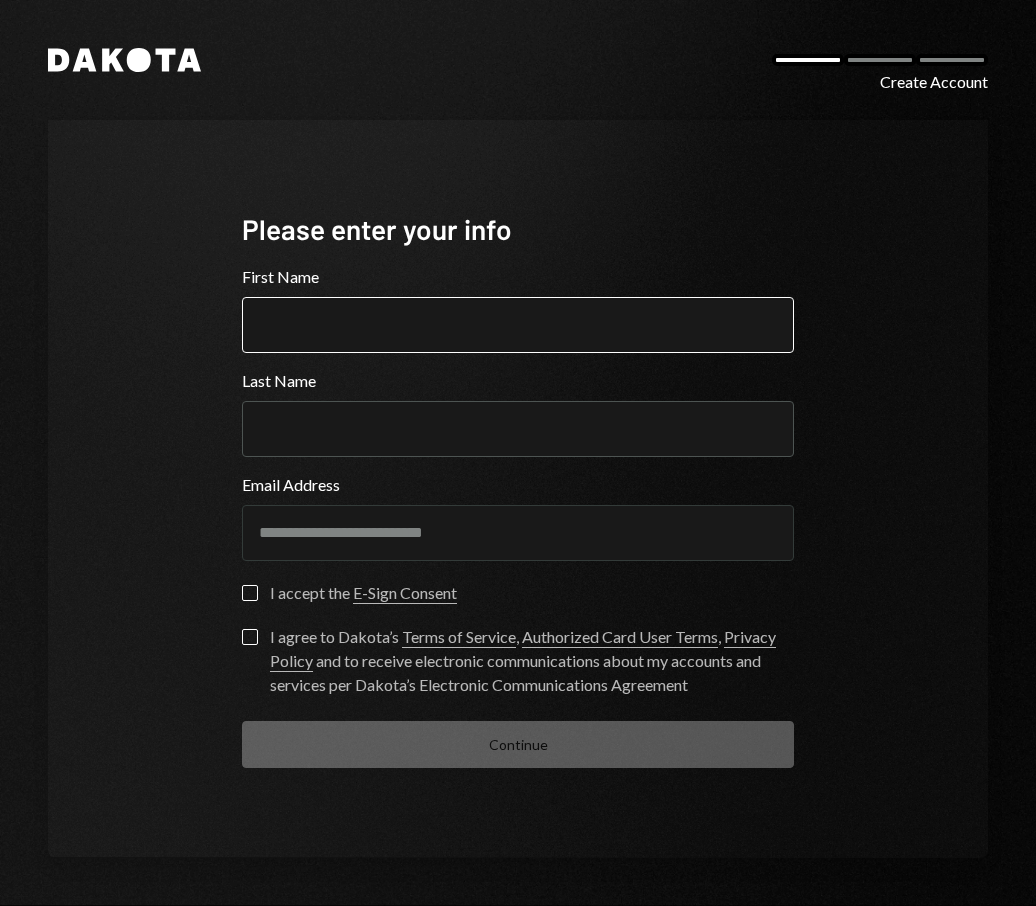 click on "First Name" at bounding box center [518, 325] 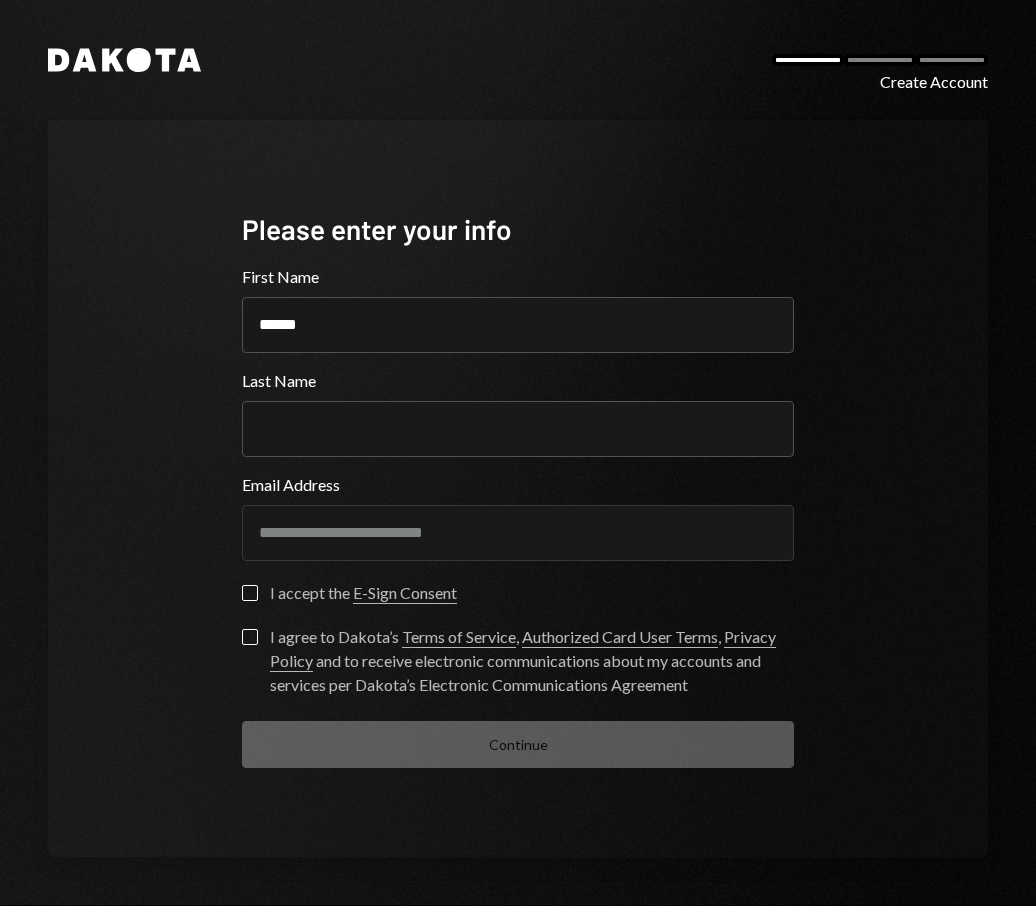 type on "******" 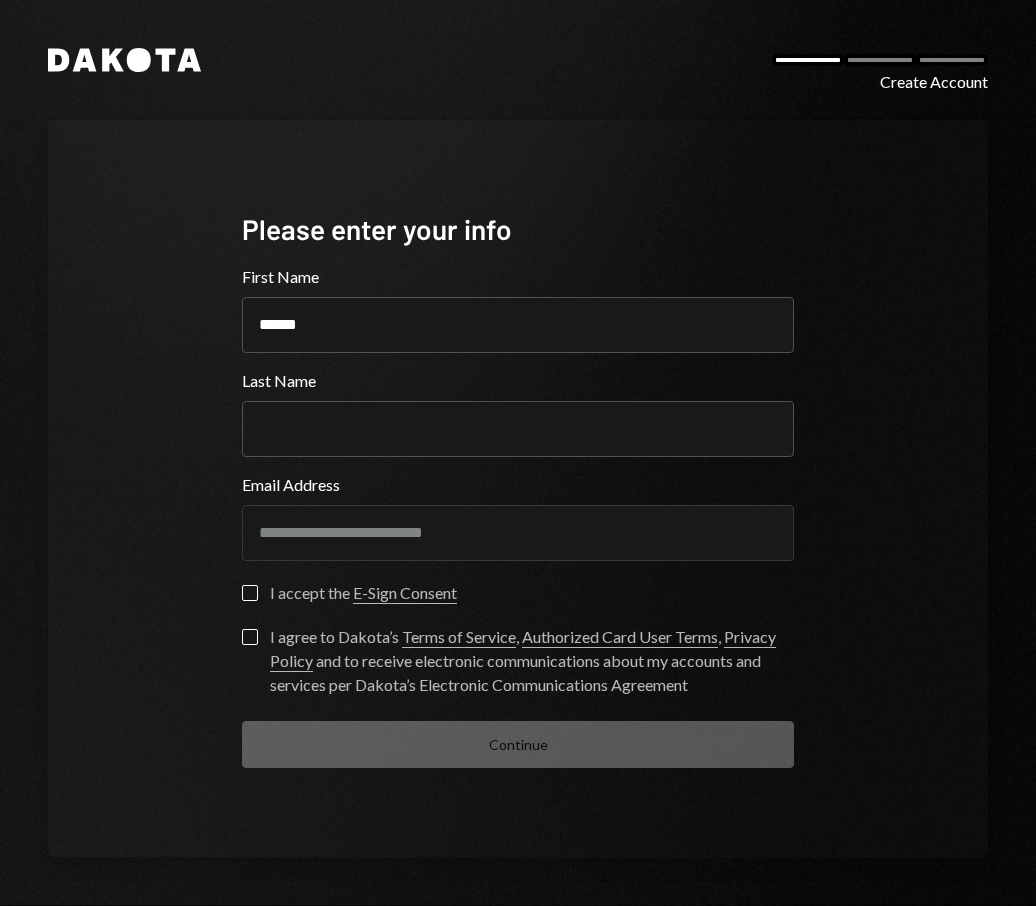 click on "**********" at bounding box center [518, 489] 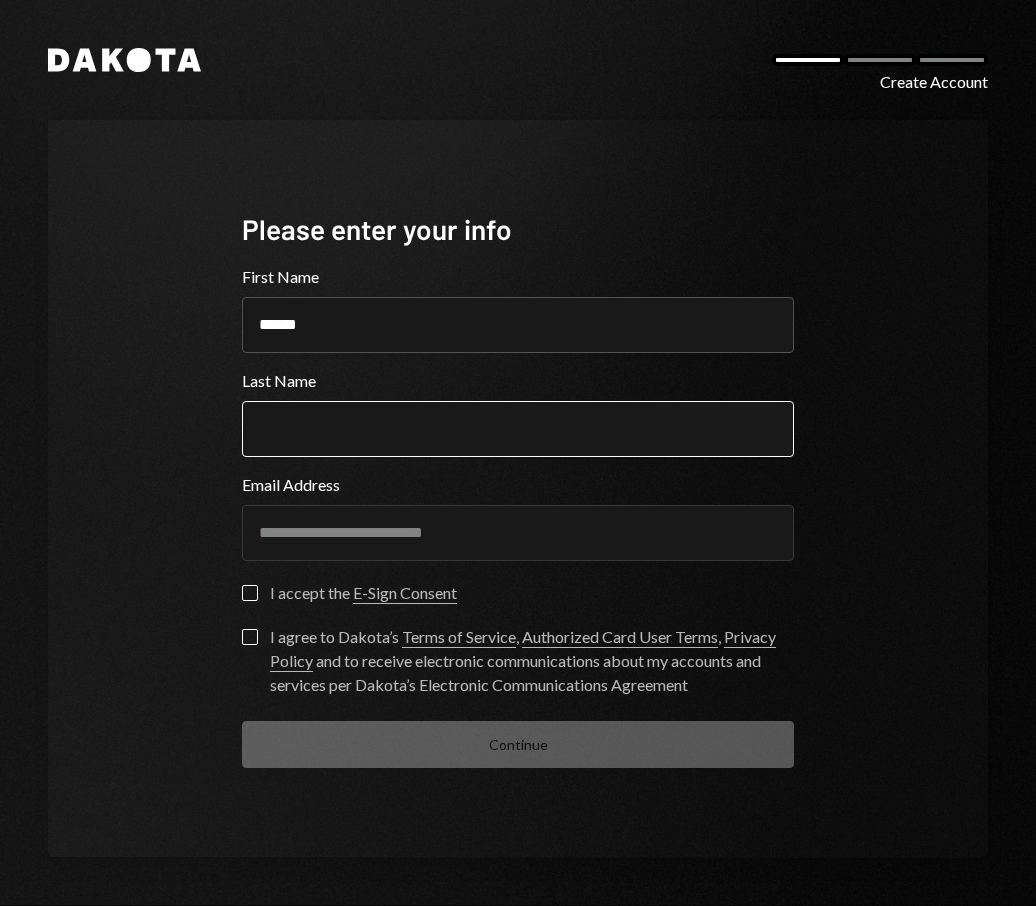 click on "Last Name" at bounding box center (518, 429) 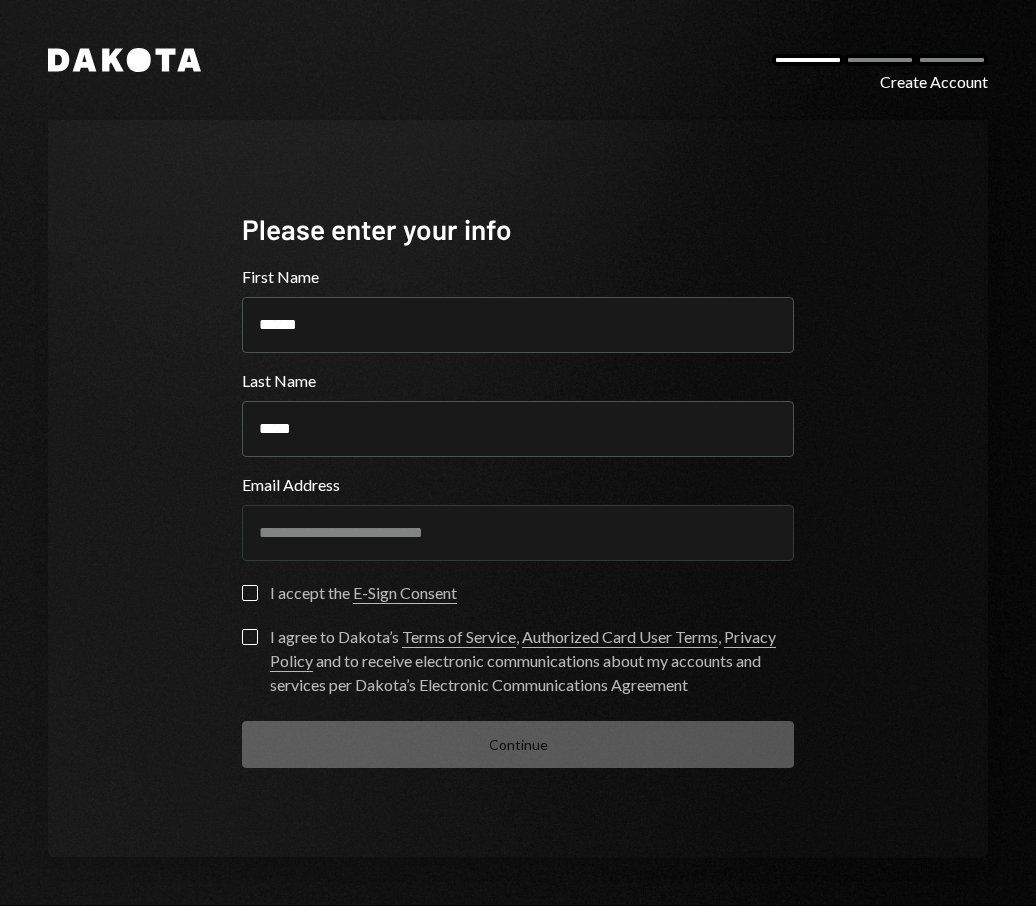 type on "*****" 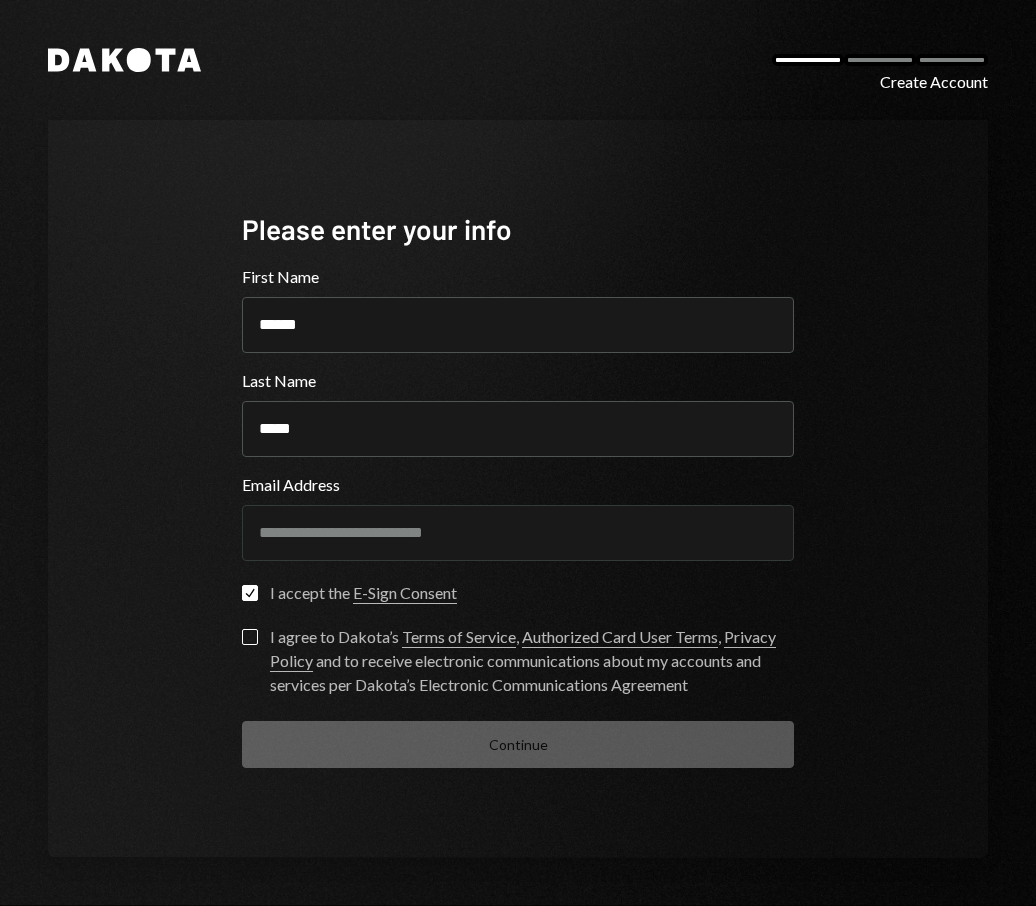 click on "**********" at bounding box center (518, 516) 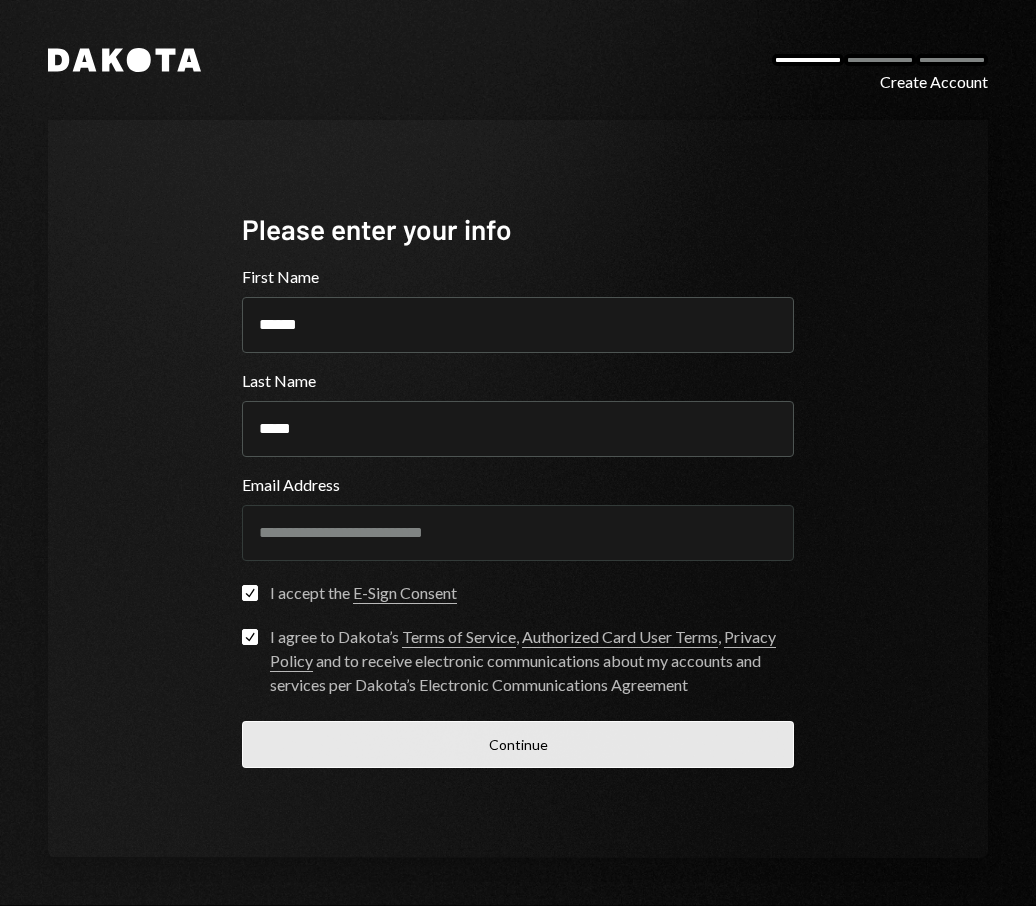 click on "Continue" at bounding box center [518, 744] 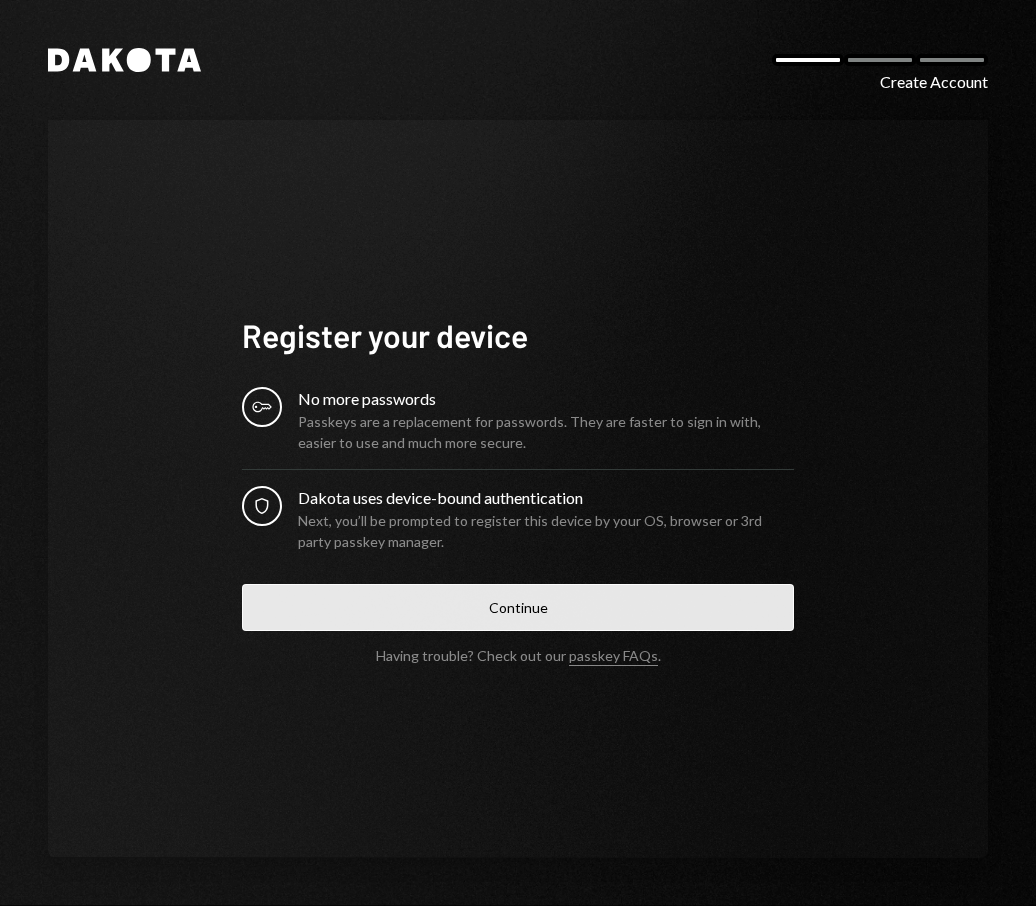 click on "Continue" at bounding box center [518, 607] 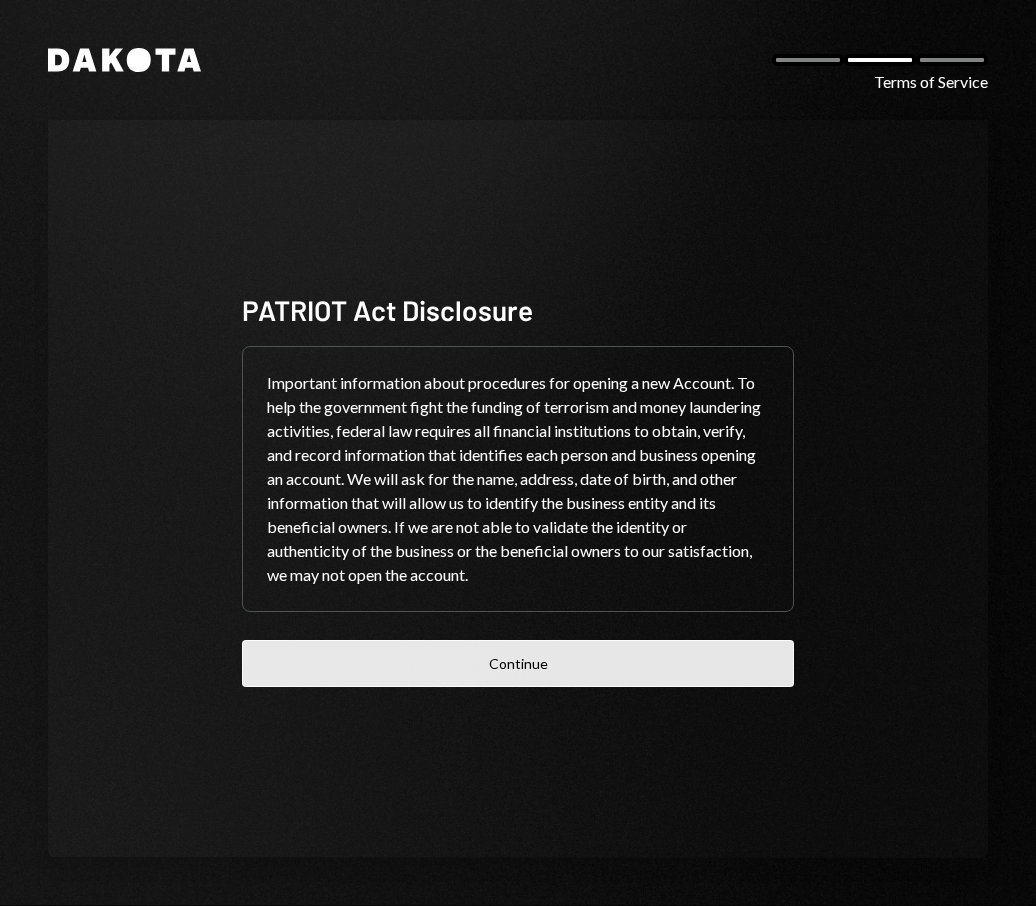 click on "Continue" at bounding box center [518, 663] 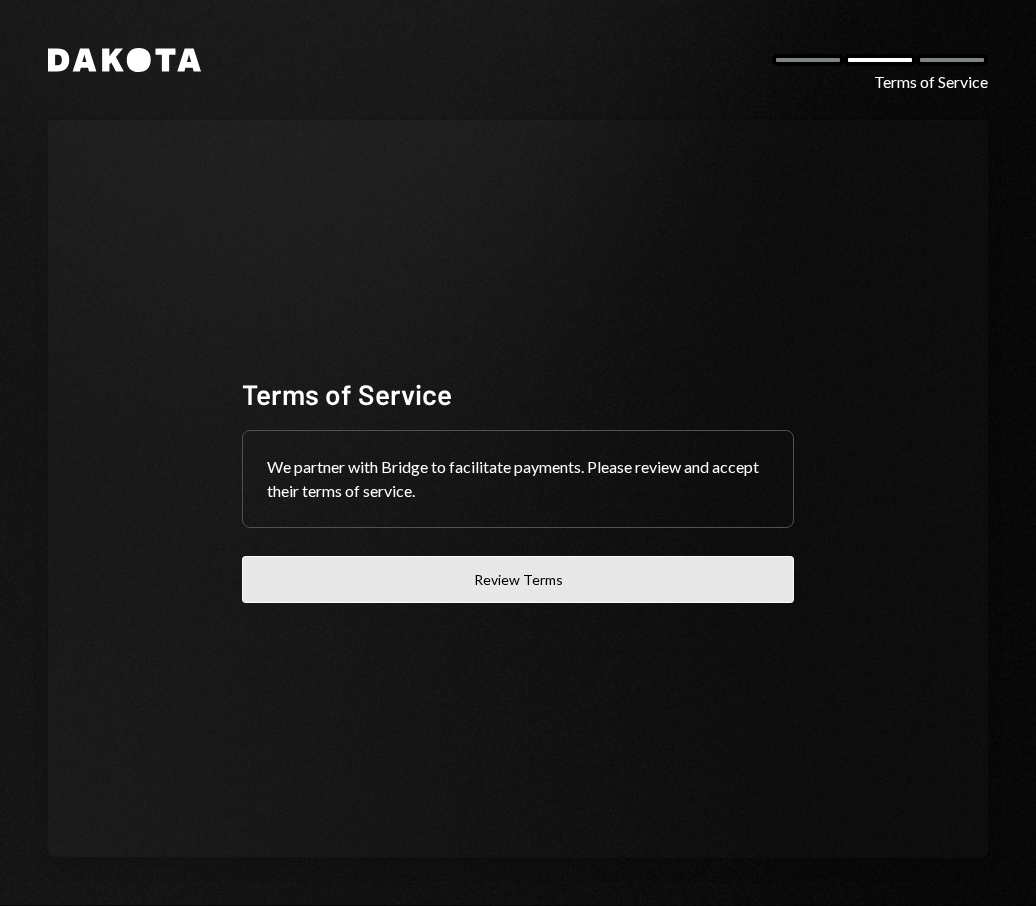 click on "Review Terms" at bounding box center [518, 579] 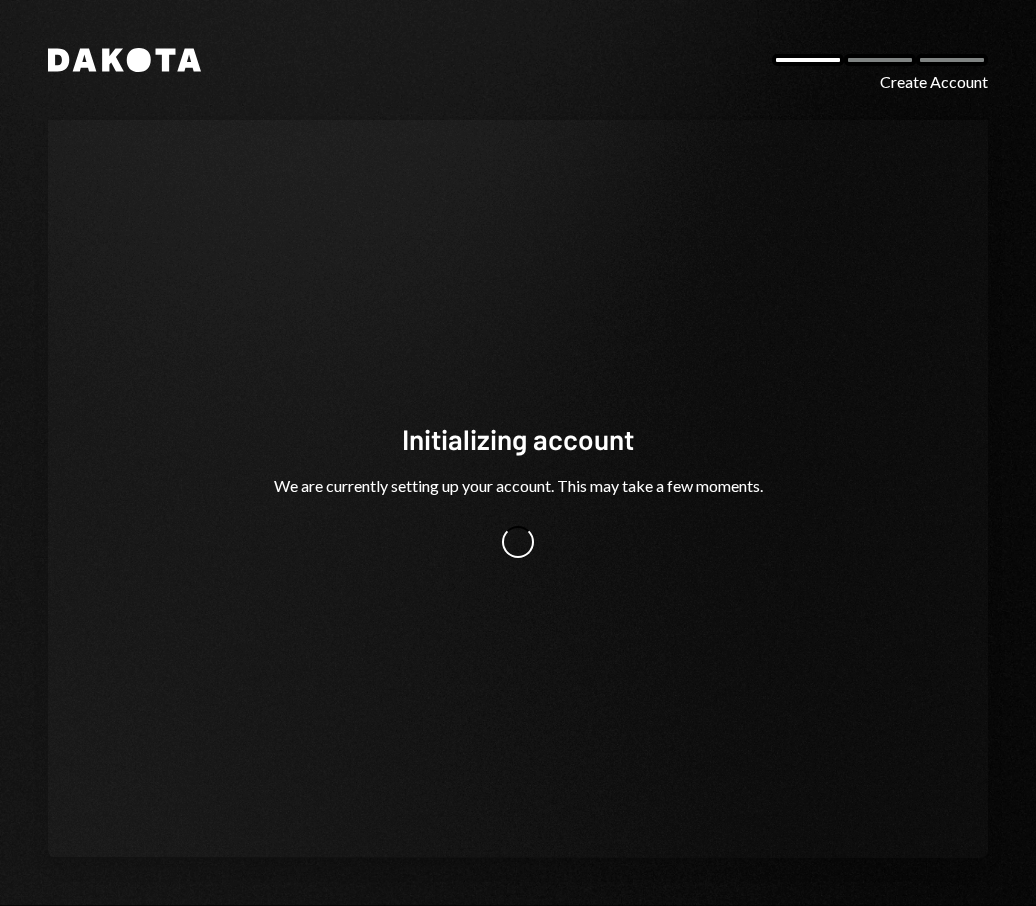 scroll, scrollTop: 0, scrollLeft: 0, axis: both 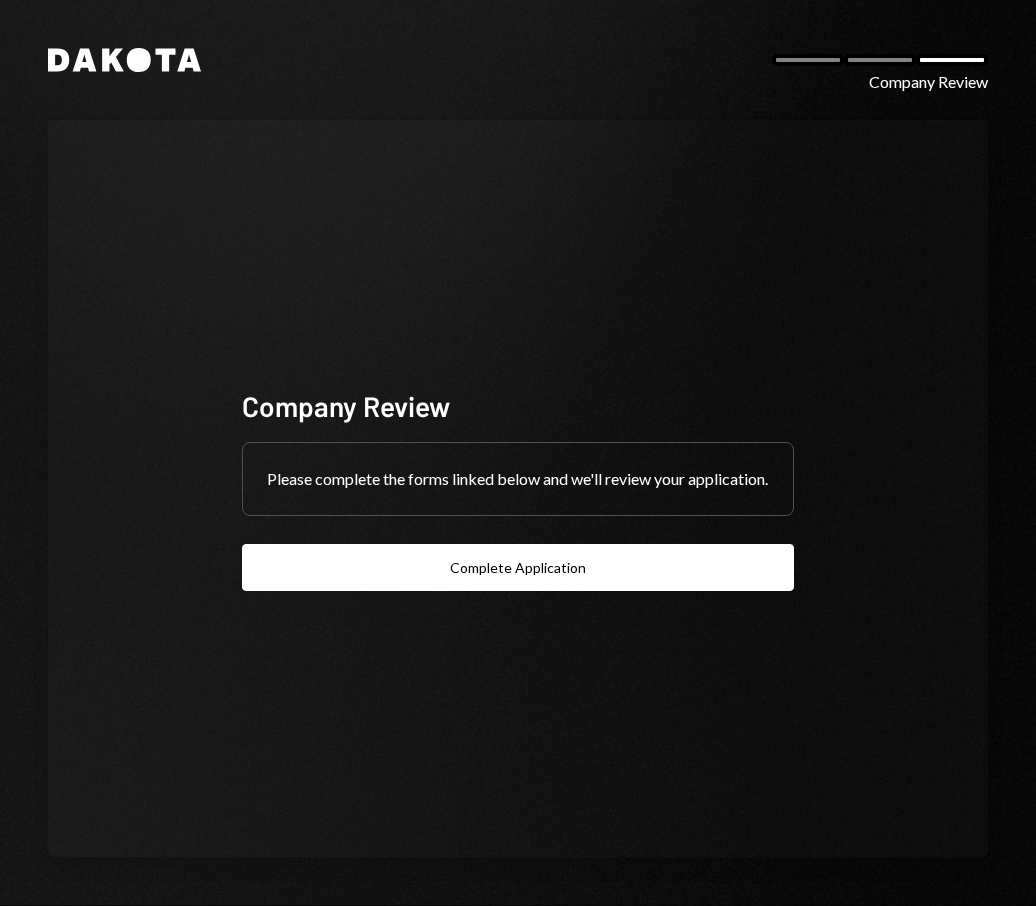 click on "Complete Application" at bounding box center [518, 567] 